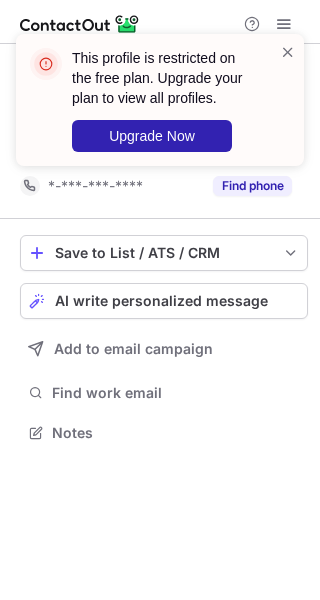 scroll, scrollTop: 0, scrollLeft: 0, axis: both 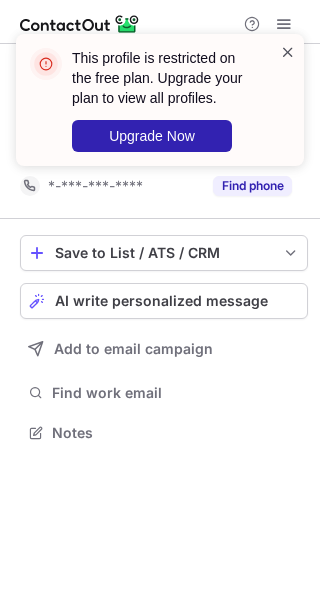 click at bounding box center (288, 52) 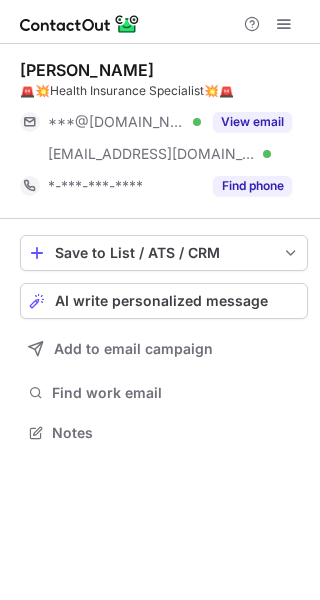 click at bounding box center [284, 24] 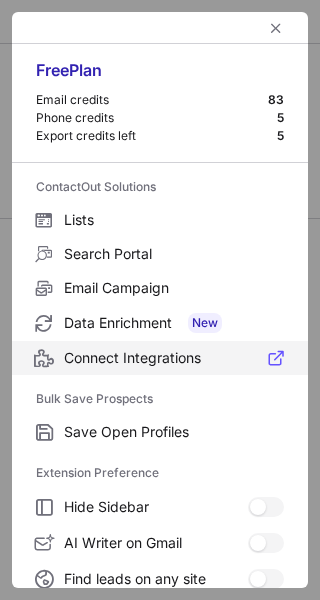 scroll, scrollTop: 307, scrollLeft: 0, axis: vertical 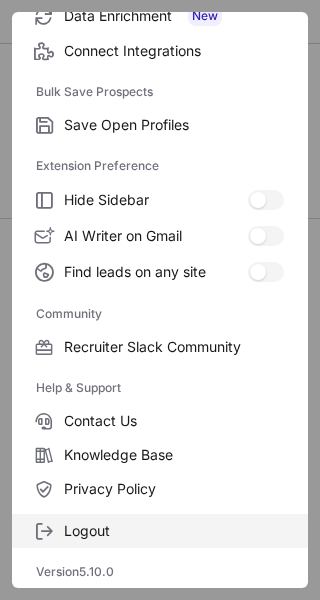 click on "Logout" at bounding box center [174, 531] 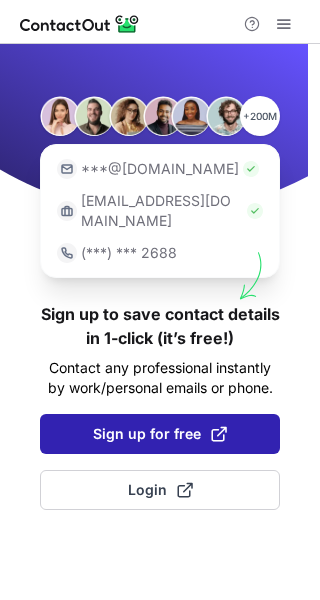 click on "Sign up for free" at bounding box center (160, 434) 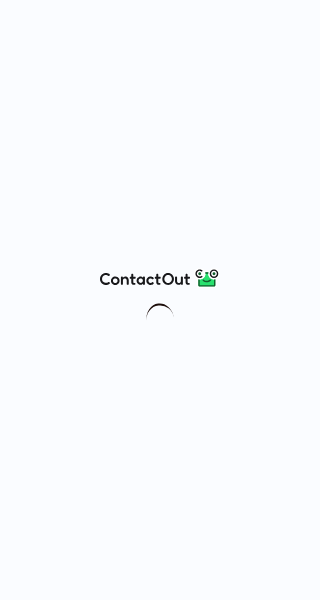 scroll, scrollTop: 0, scrollLeft: 0, axis: both 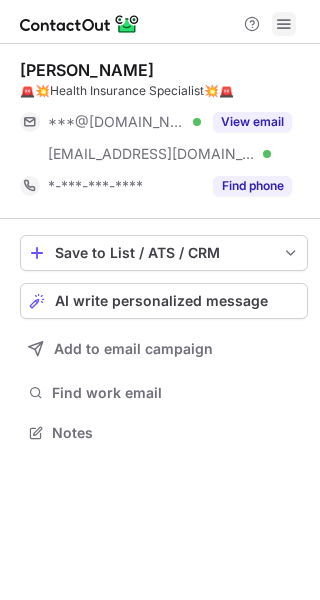 click at bounding box center [284, 24] 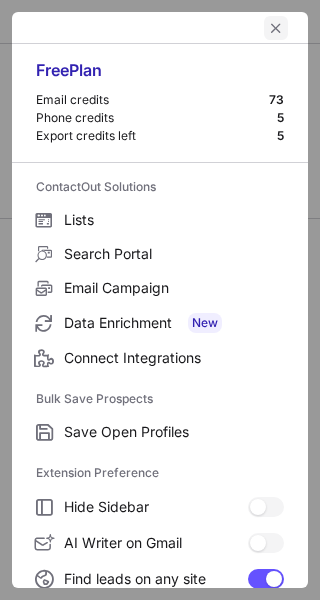 click at bounding box center [276, 28] 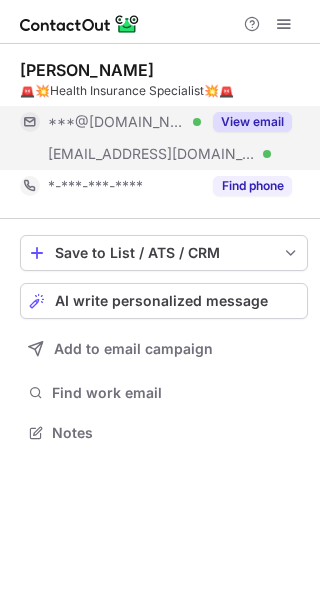 click on "View email" at bounding box center [252, 122] 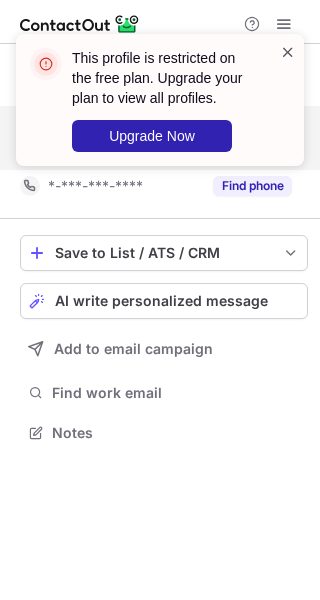 click at bounding box center [288, 52] 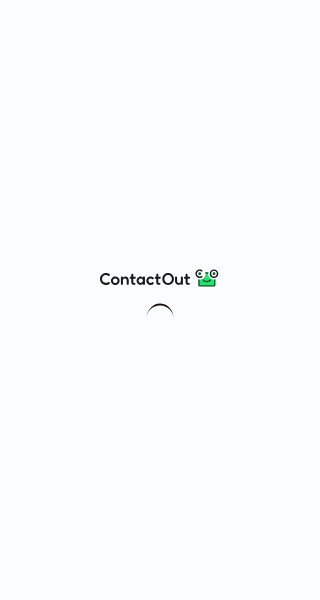 scroll, scrollTop: 0, scrollLeft: 0, axis: both 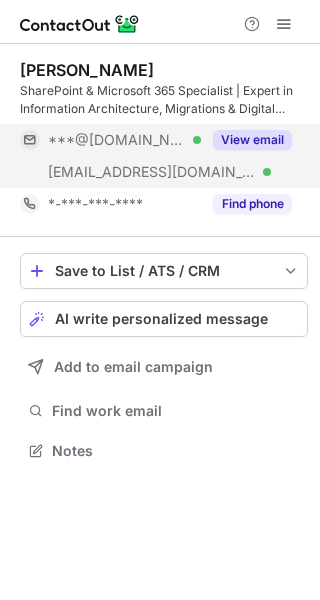 click on "View email" at bounding box center [252, 140] 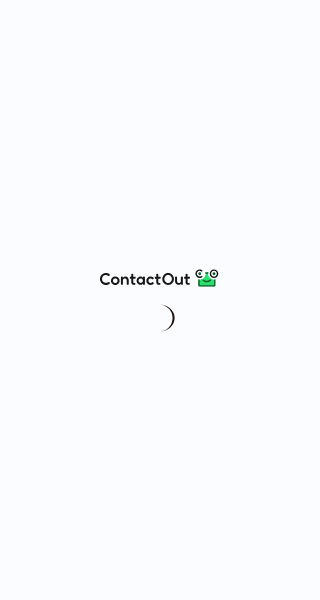 scroll, scrollTop: 0, scrollLeft: 0, axis: both 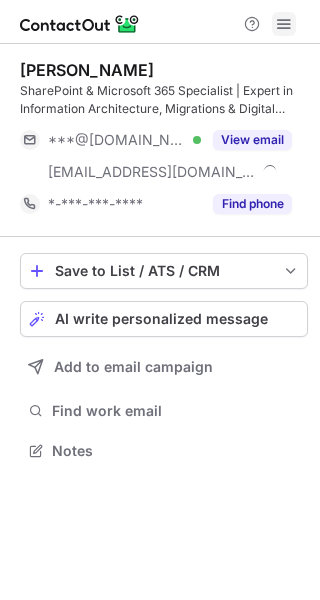 click at bounding box center [284, 24] 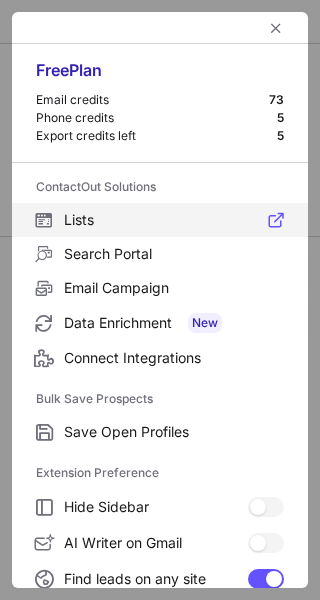 scroll, scrollTop: 307, scrollLeft: 0, axis: vertical 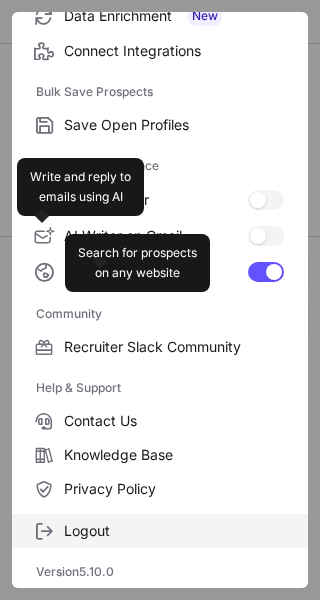 click on "Logout" at bounding box center (174, 531) 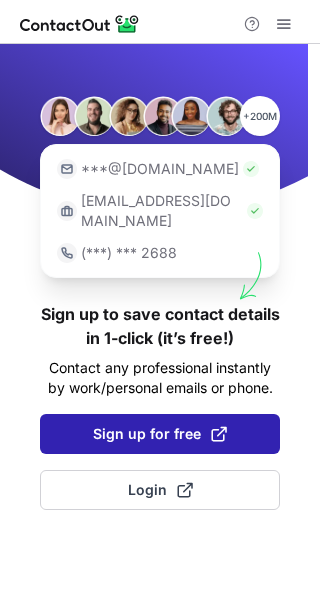 click on "Sign up for free" at bounding box center (160, 434) 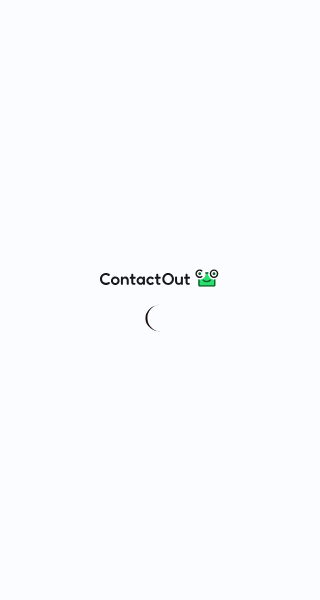 scroll, scrollTop: 0, scrollLeft: 0, axis: both 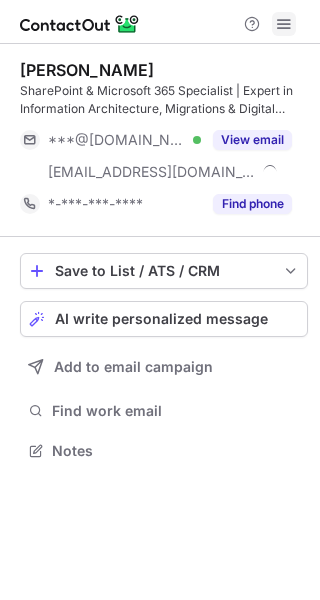 click at bounding box center [284, 24] 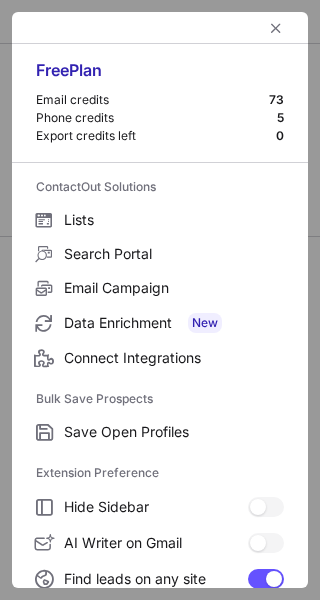 scroll, scrollTop: 307, scrollLeft: 0, axis: vertical 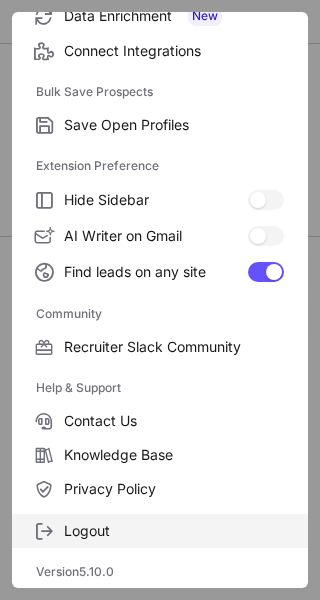 click on "Logout" at bounding box center [174, 531] 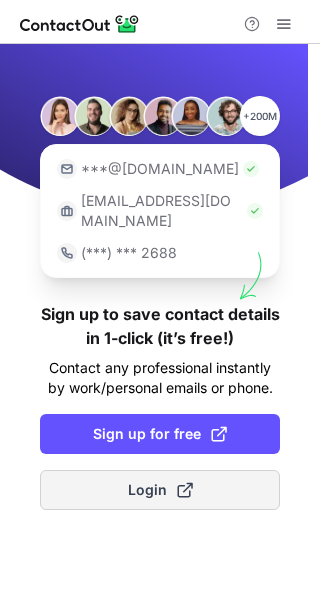 click on "Login" at bounding box center (160, 490) 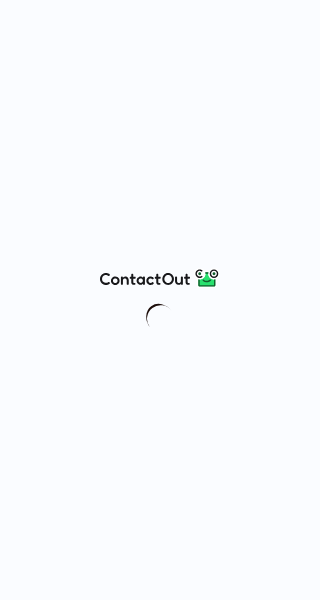 scroll, scrollTop: 0, scrollLeft: 0, axis: both 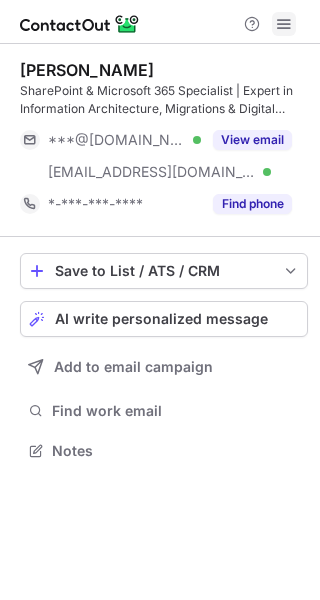 click at bounding box center (284, 24) 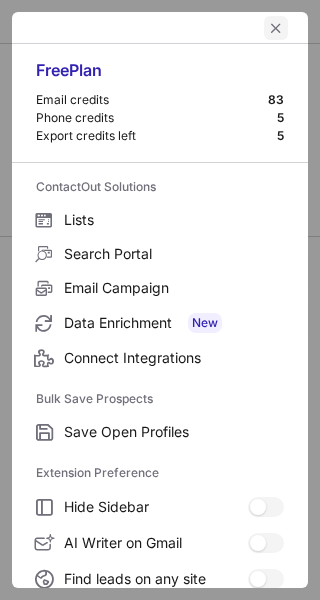 click at bounding box center [276, 28] 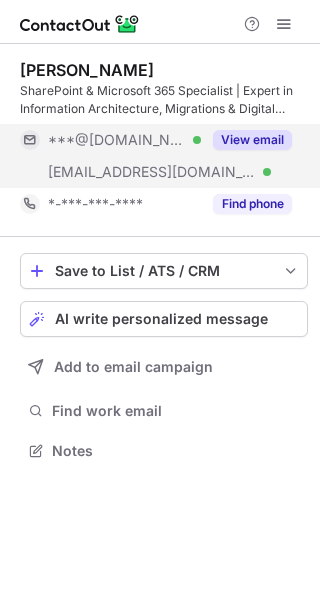 click on "View email" at bounding box center (246, 140) 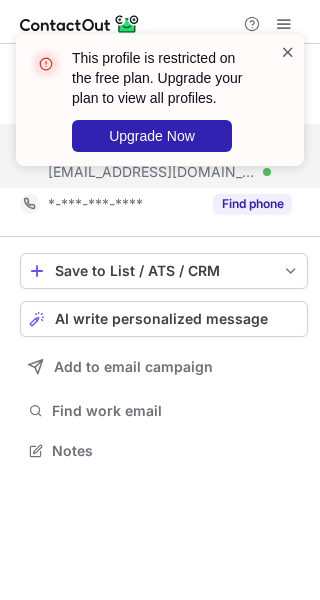 click at bounding box center [288, 52] 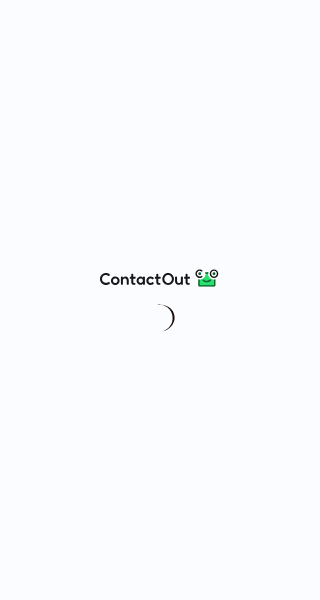 scroll, scrollTop: 0, scrollLeft: 0, axis: both 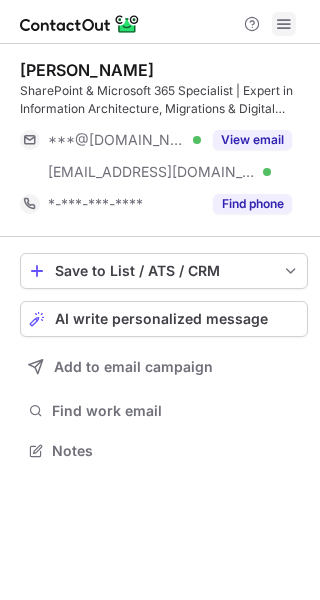 click at bounding box center (284, 24) 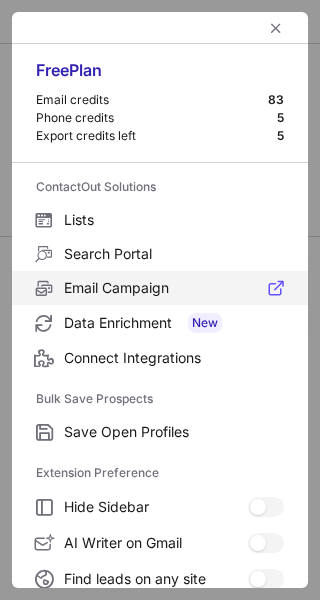 scroll, scrollTop: 307, scrollLeft: 0, axis: vertical 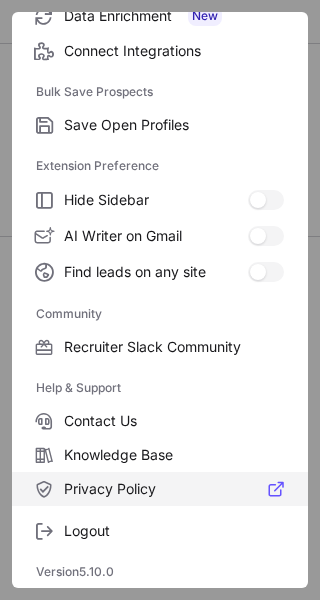 click on "Privacy Policy" at bounding box center (174, 489) 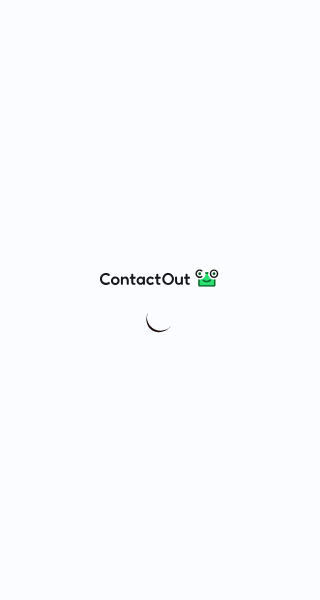 scroll, scrollTop: 0, scrollLeft: 0, axis: both 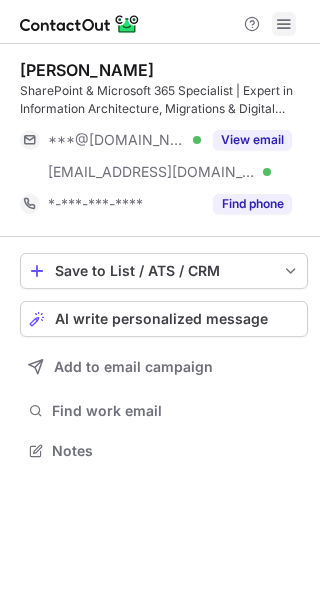 click at bounding box center [284, 24] 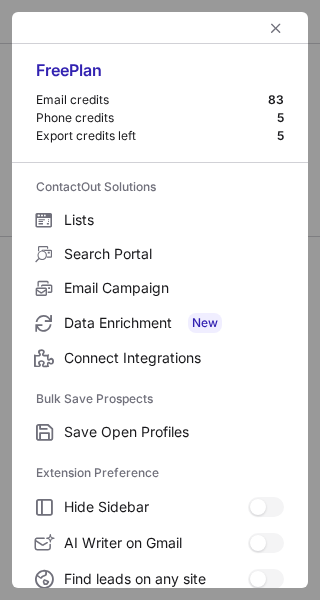 scroll, scrollTop: 307, scrollLeft: 0, axis: vertical 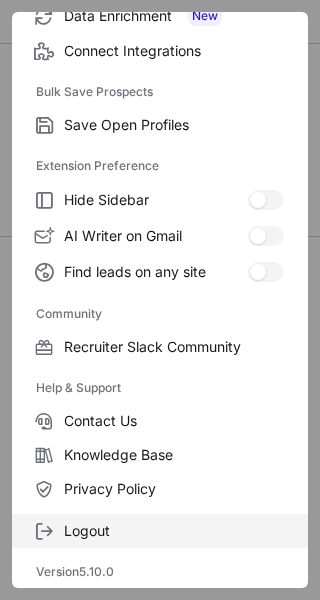 click on "Logout" at bounding box center (174, 531) 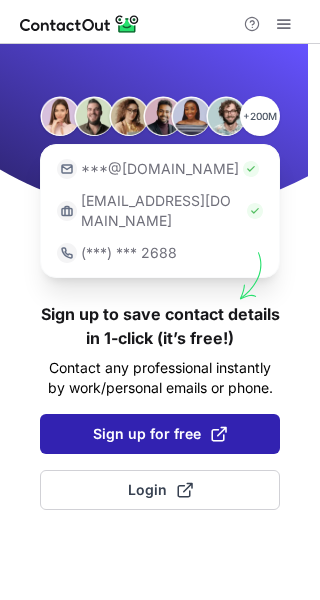 click on "Sign up for free" at bounding box center (160, 434) 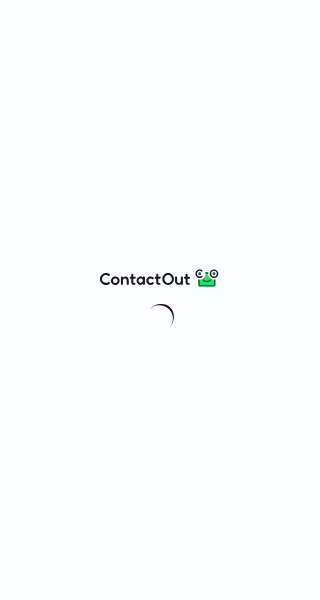 scroll, scrollTop: 0, scrollLeft: 0, axis: both 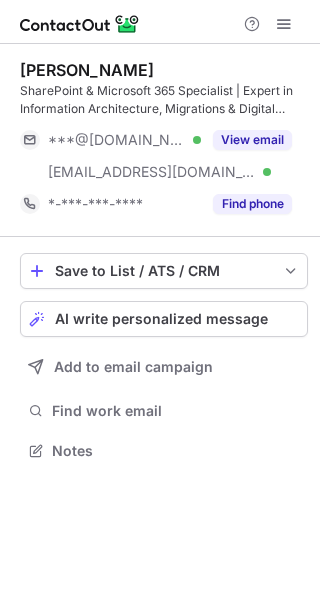 click at bounding box center (268, 24) 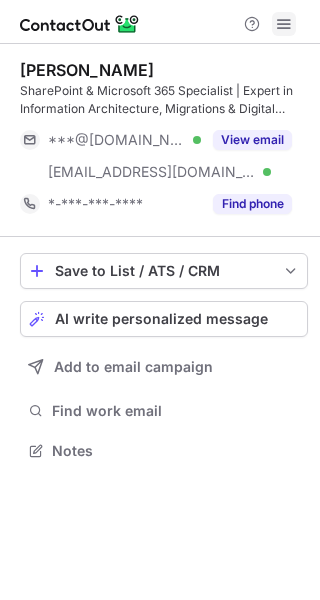 click at bounding box center [284, 24] 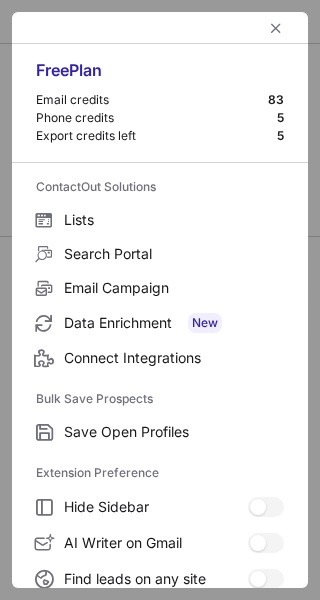 scroll, scrollTop: 307, scrollLeft: 0, axis: vertical 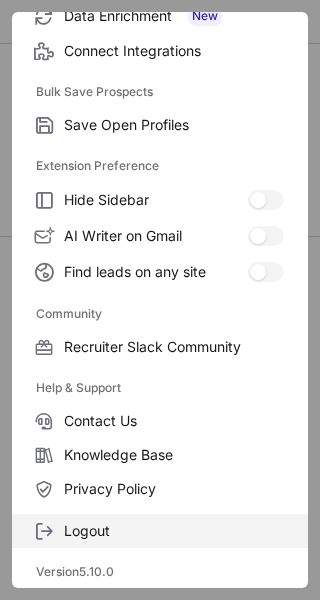 click on "Logout" at bounding box center [174, 531] 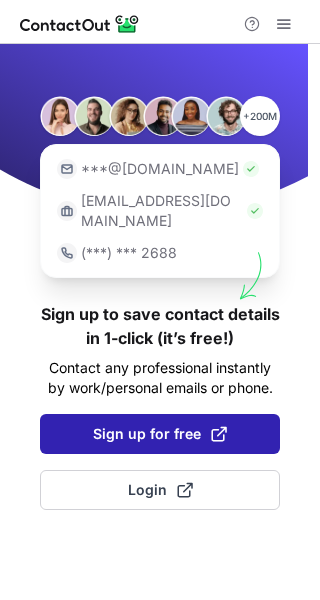 click on "Sign up for free" at bounding box center [160, 434] 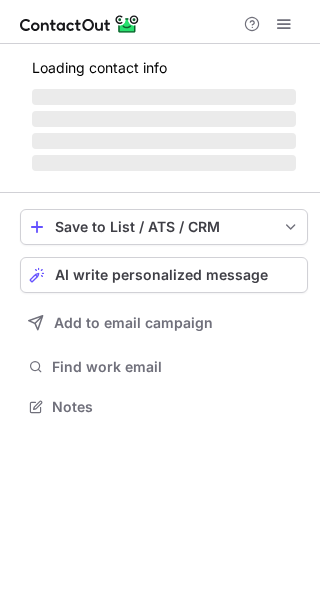 scroll, scrollTop: 0, scrollLeft: 0, axis: both 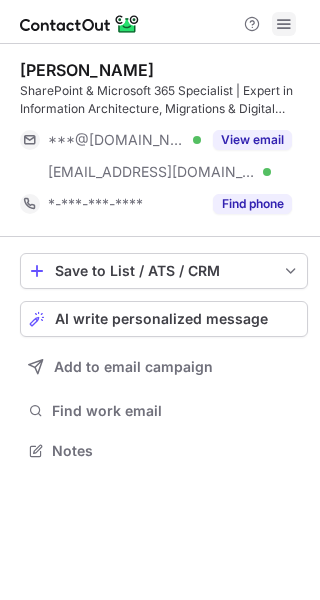 click at bounding box center (284, 24) 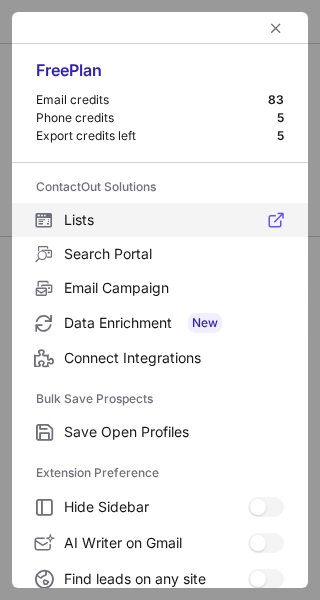 scroll, scrollTop: 307, scrollLeft: 0, axis: vertical 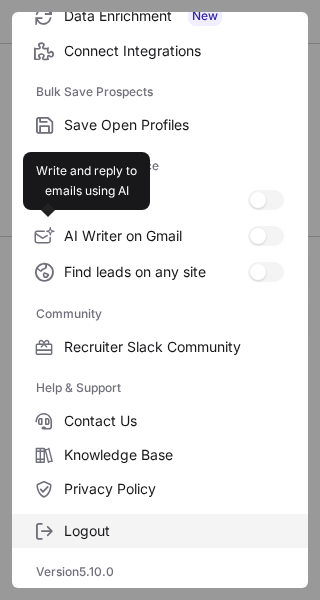 click on "Logout" at bounding box center (160, 531) 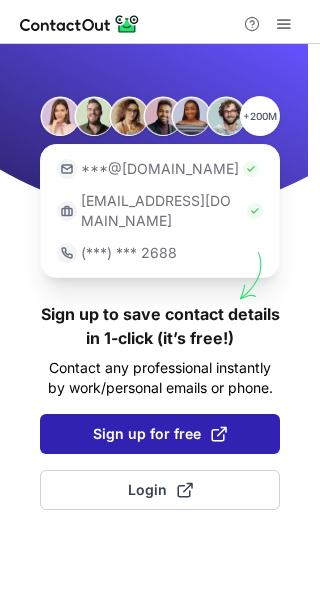 click on "Sign up for free" at bounding box center [160, 434] 